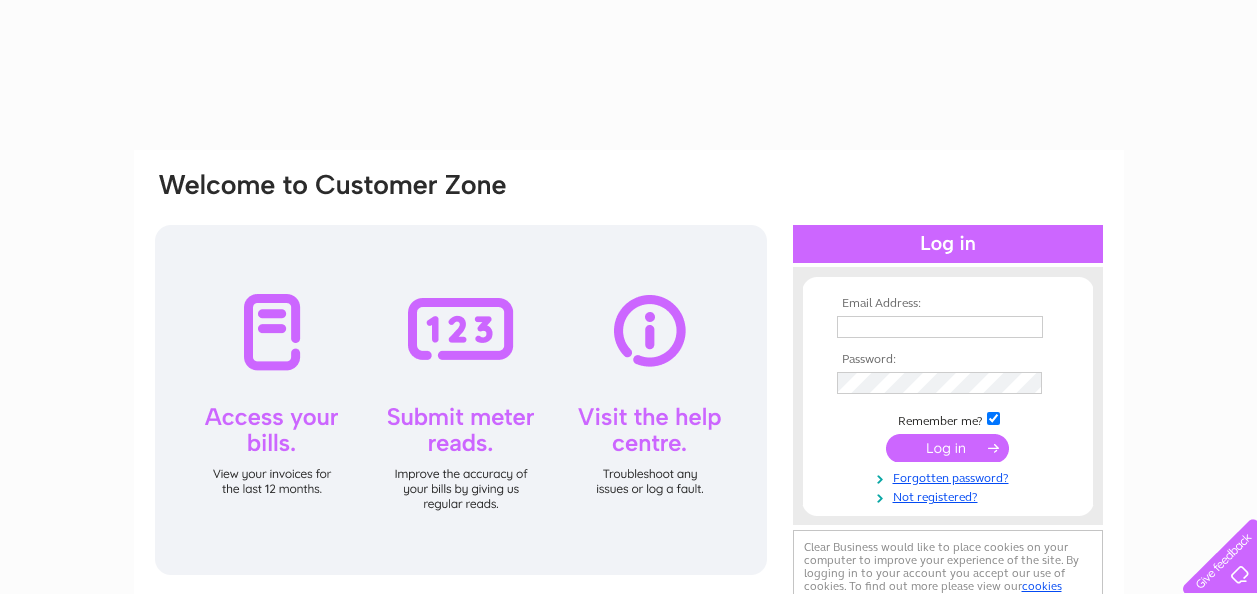 scroll, scrollTop: 0, scrollLeft: 0, axis: both 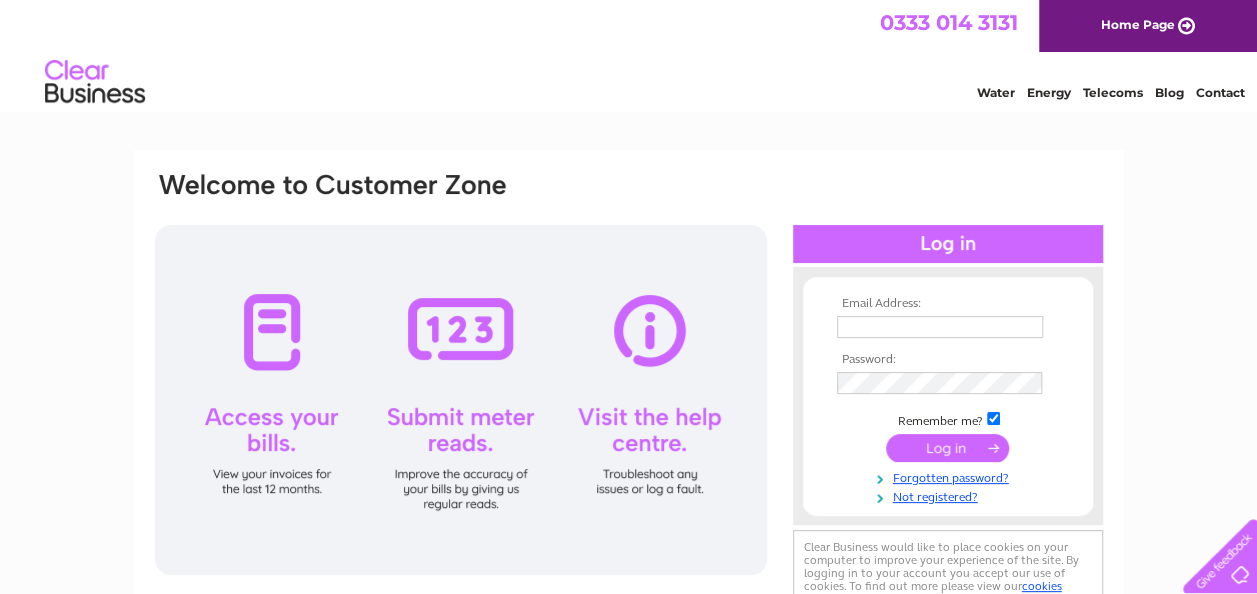 click at bounding box center (940, 327) 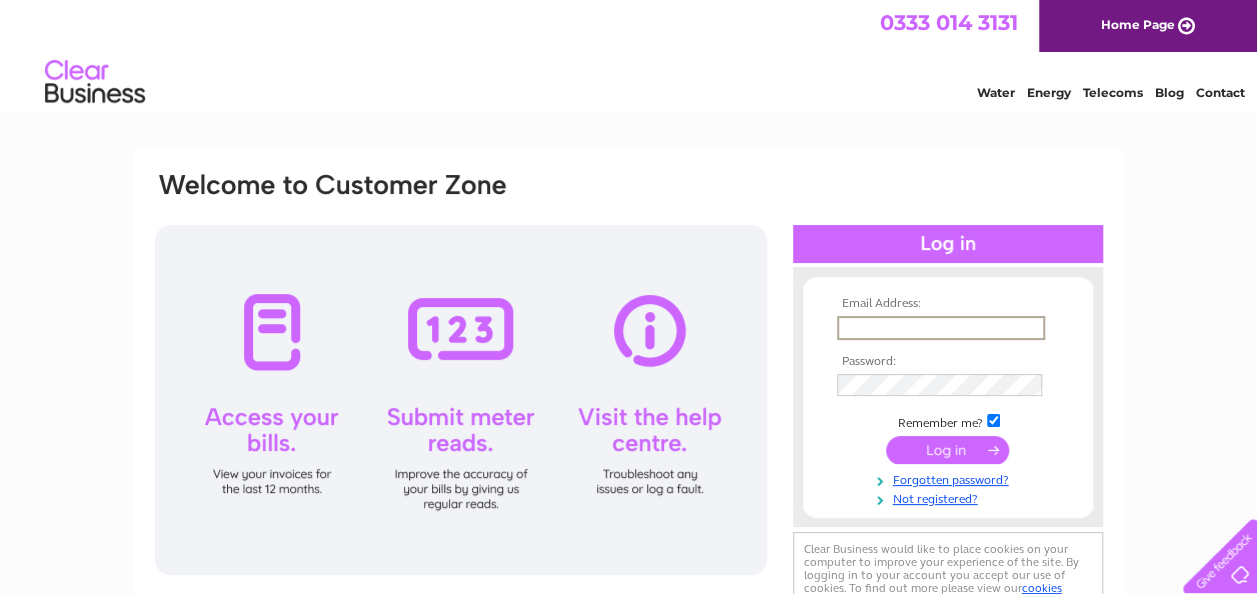 scroll, scrollTop: 0, scrollLeft: 0, axis: both 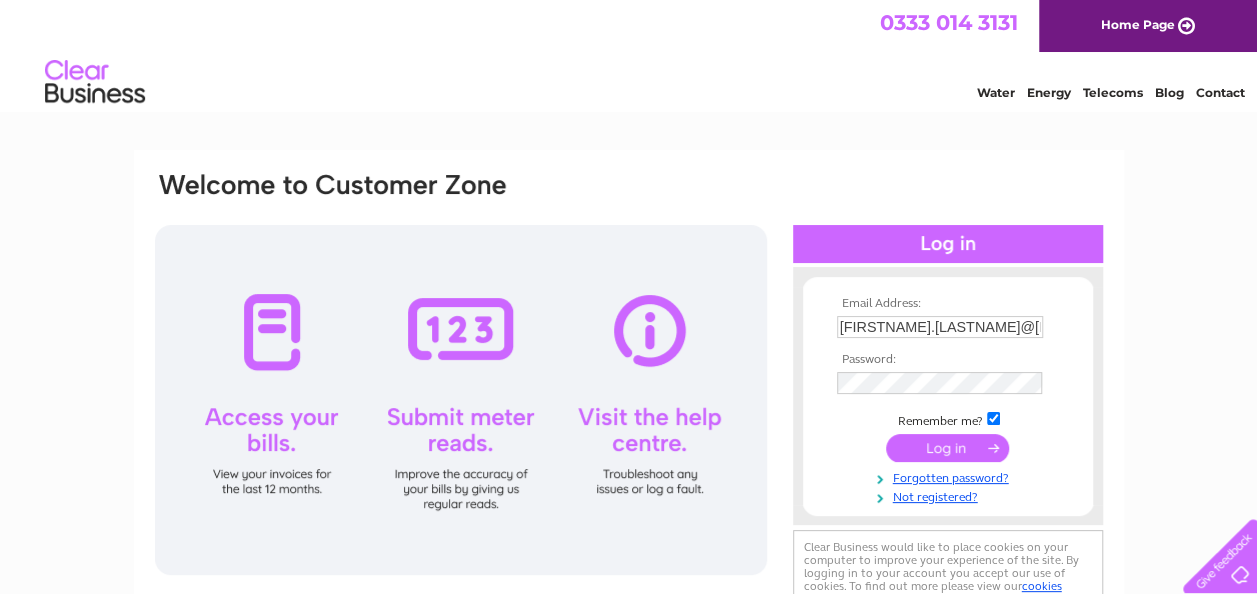 click at bounding box center [947, 448] 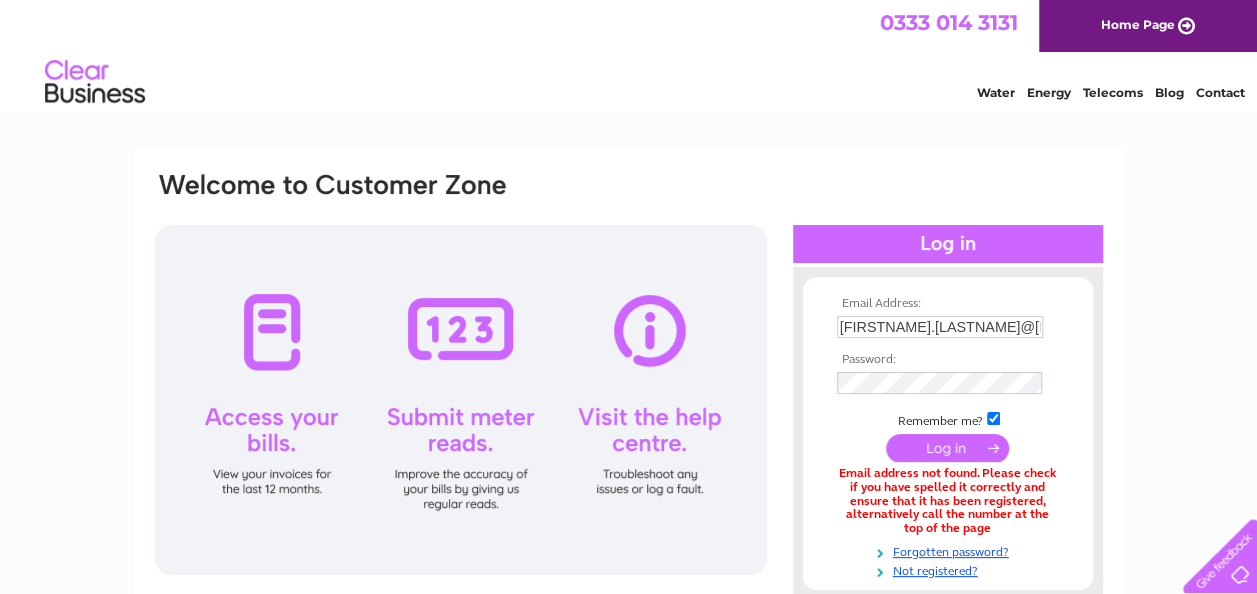 scroll, scrollTop: 0, scrollLeft: 0, axis: both 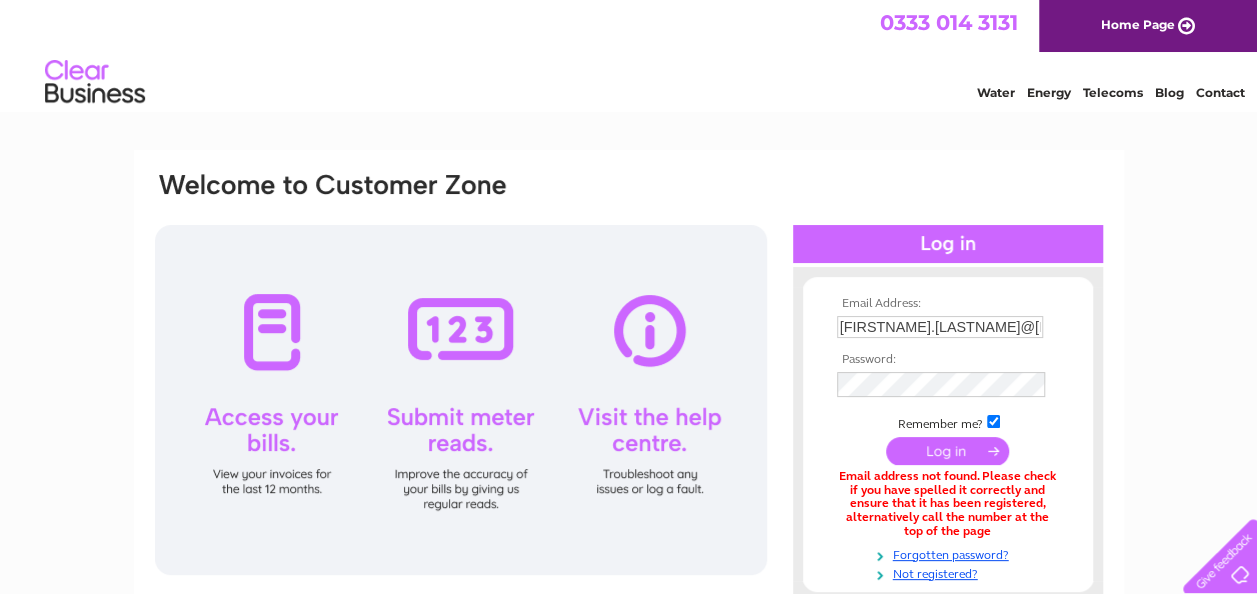 click at bounding box center (947, 451) 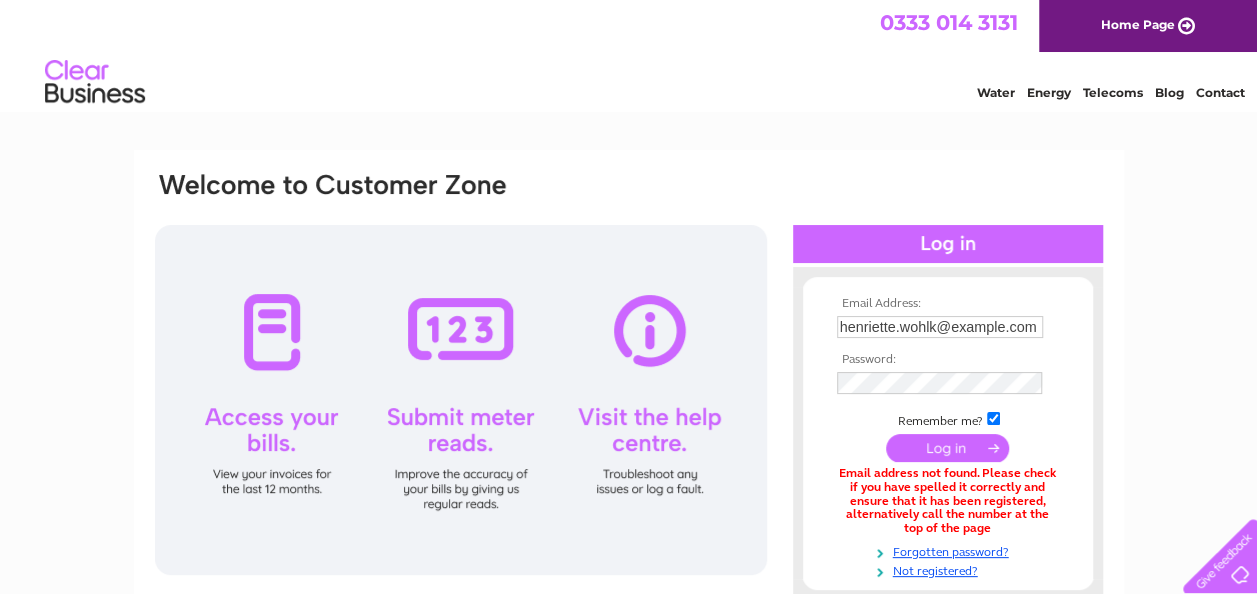 scroll, scrollTop: 0, scrollLeft: 0, axis: both 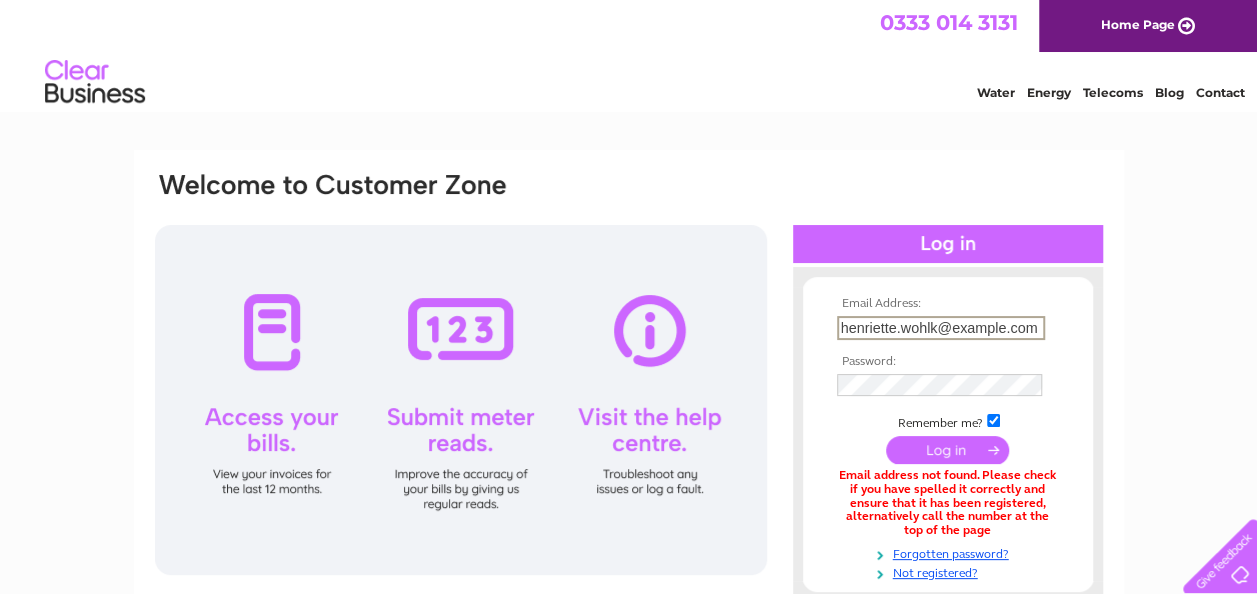 drag, startPoint x: 841, startPoint y: 328, endPoint x: 1060, endPoint y: 336, distance: 219.14607 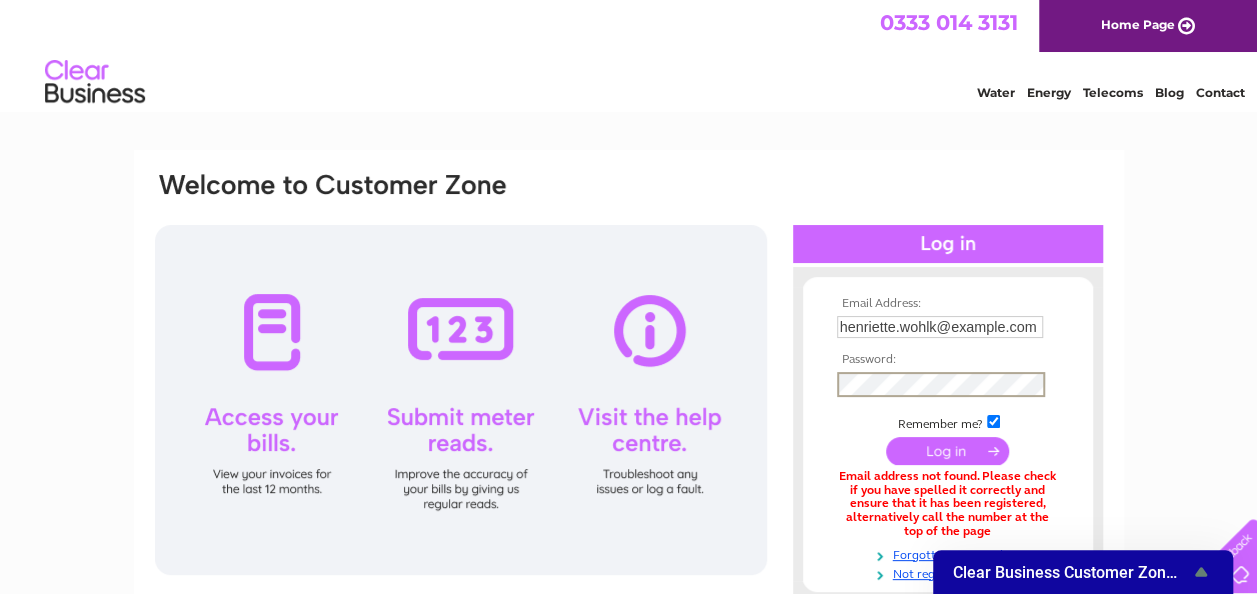 click at bounding box center (947, 451) 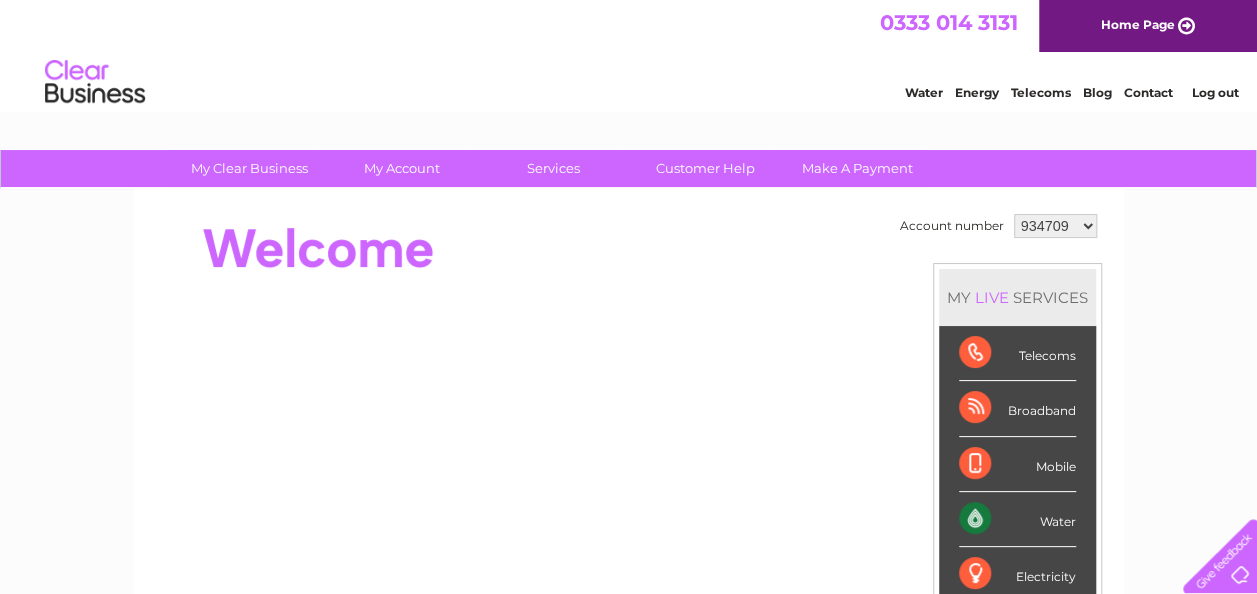 scroll, scrollTop: 0, scrollLeft: 0, axis: both 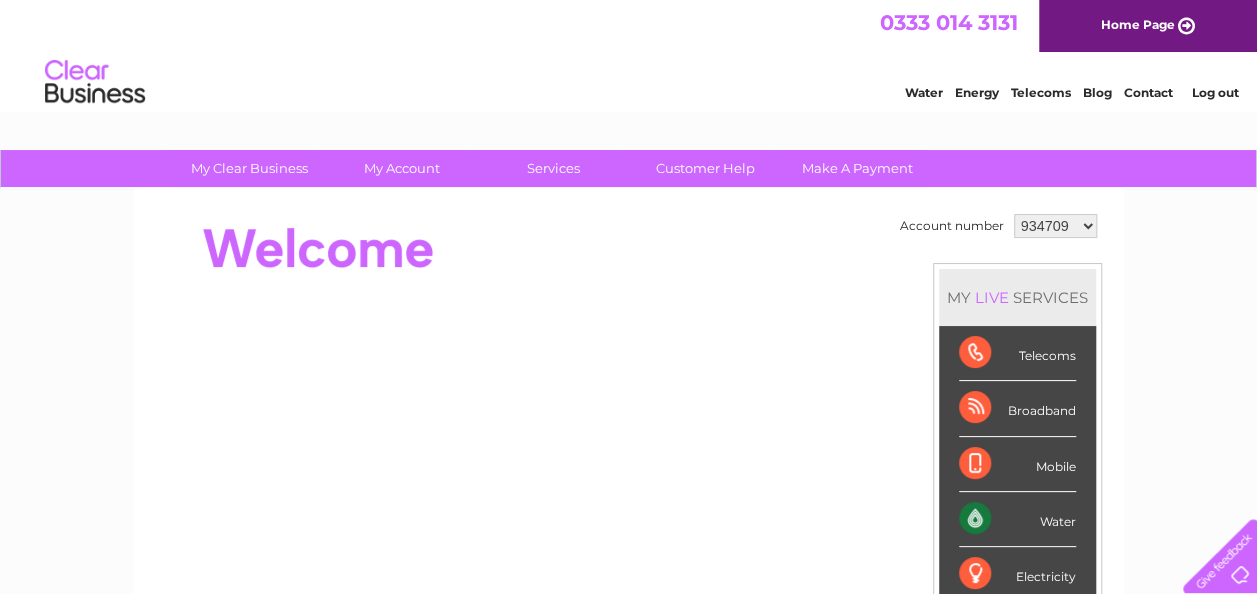 click on "934709
1135639
1148186" at bounding box center (1055, 226) 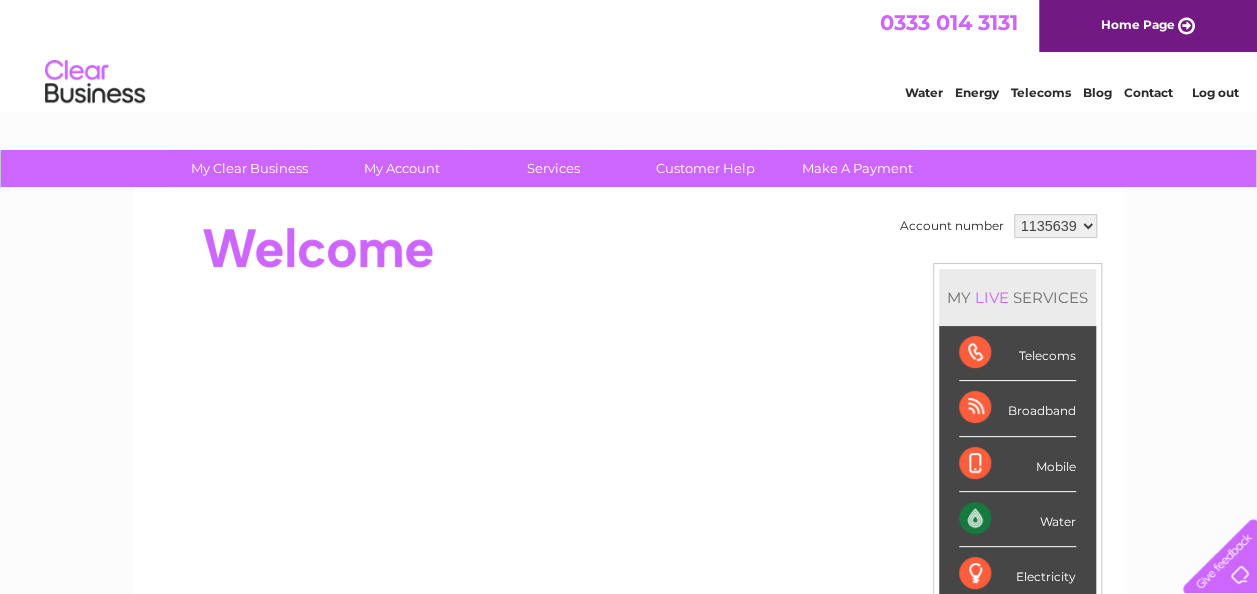 click on "934709
1135639
1148186" at bounding box center (1055, 226) 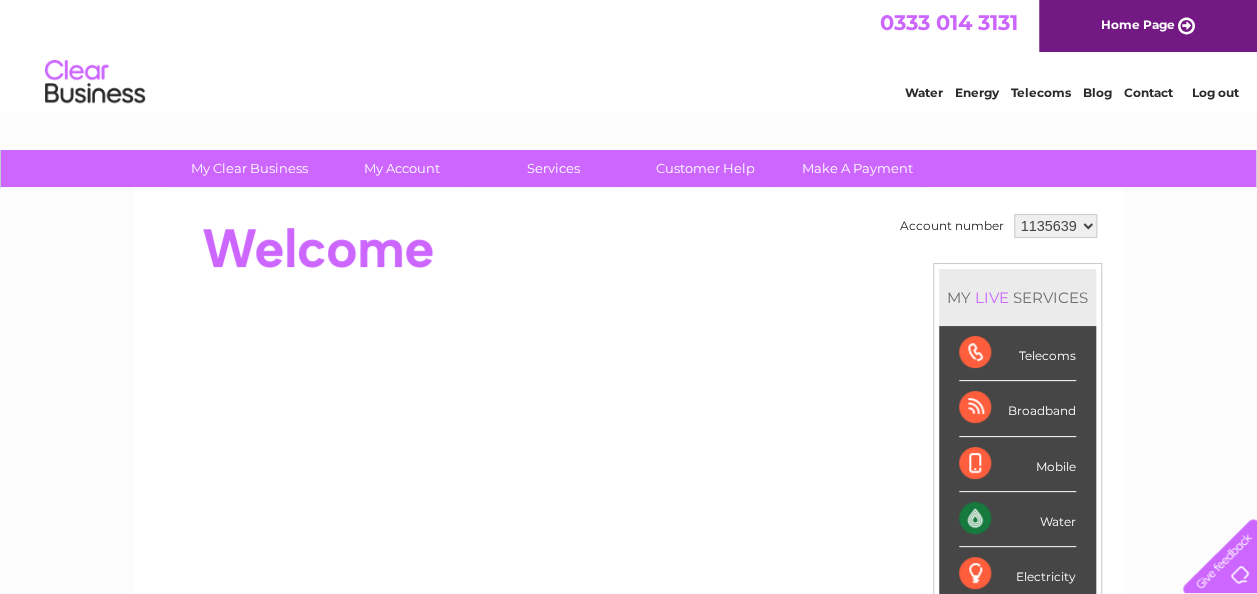 scroll, scrollTop: 0, scrollLeft: 0, axis: both 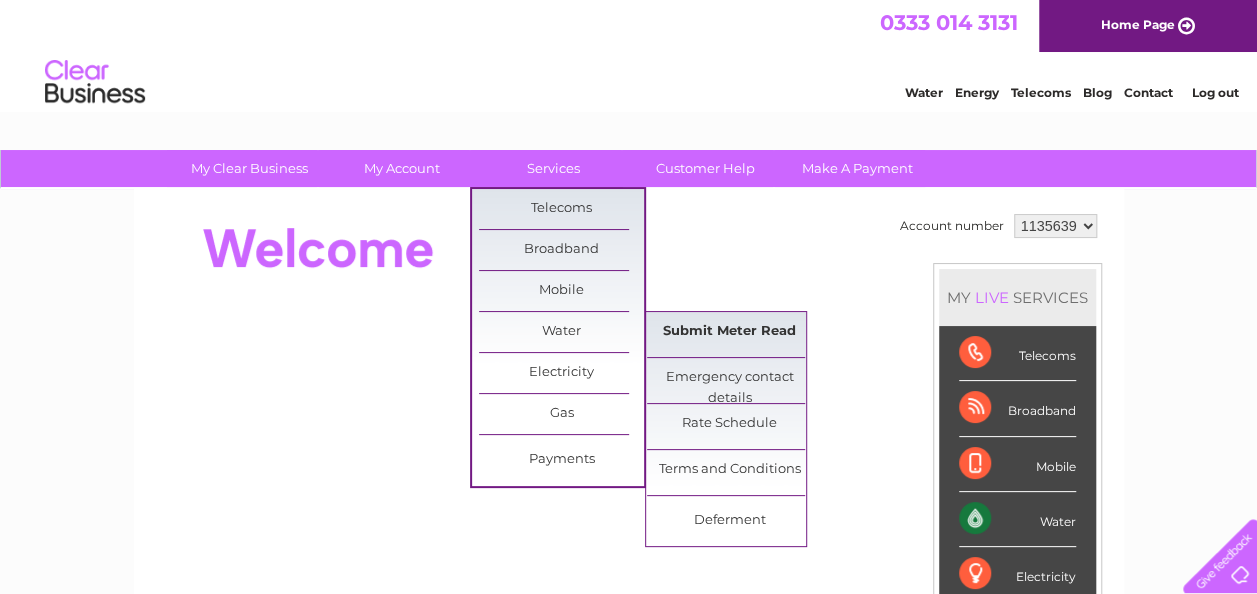 click on "Submit Meter Read" at bounding box center (729, 332) 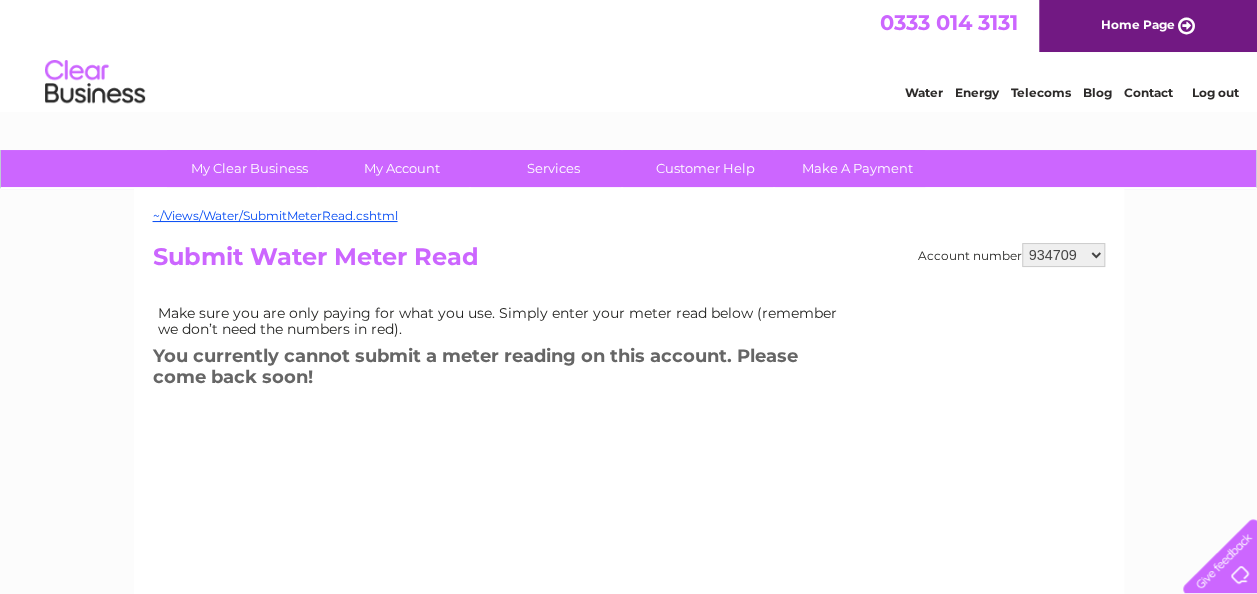 scroll, scrollTop: 0, scrollLeft: 0, axis: both 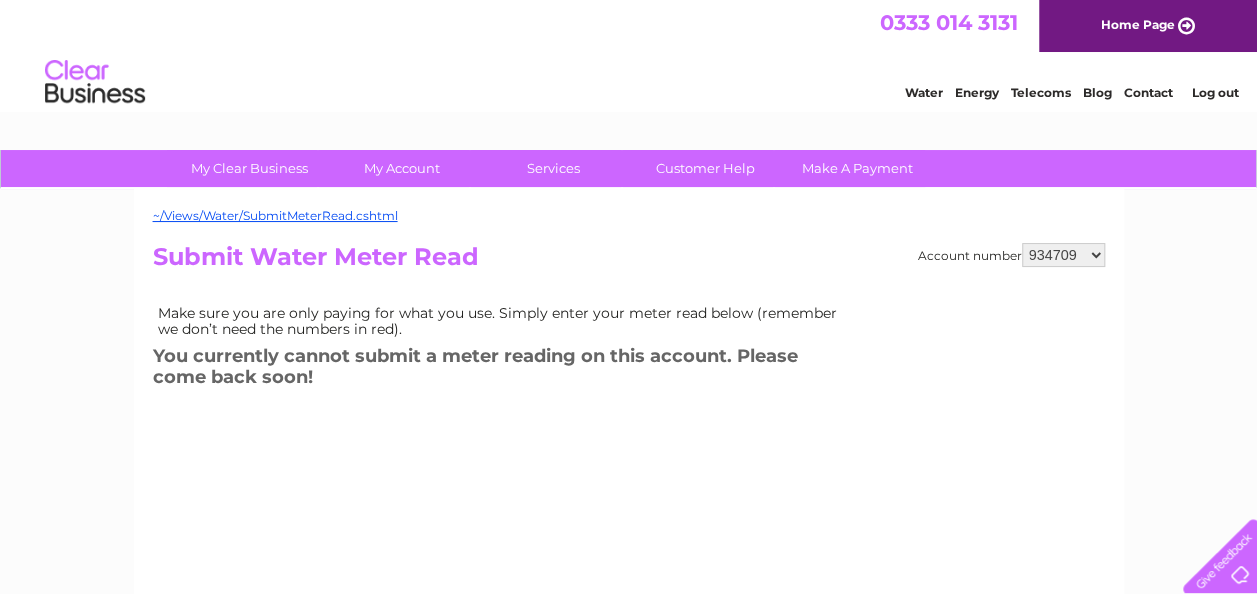 click on "934709
1135639
1148186" at bounding box center (1063, 255) 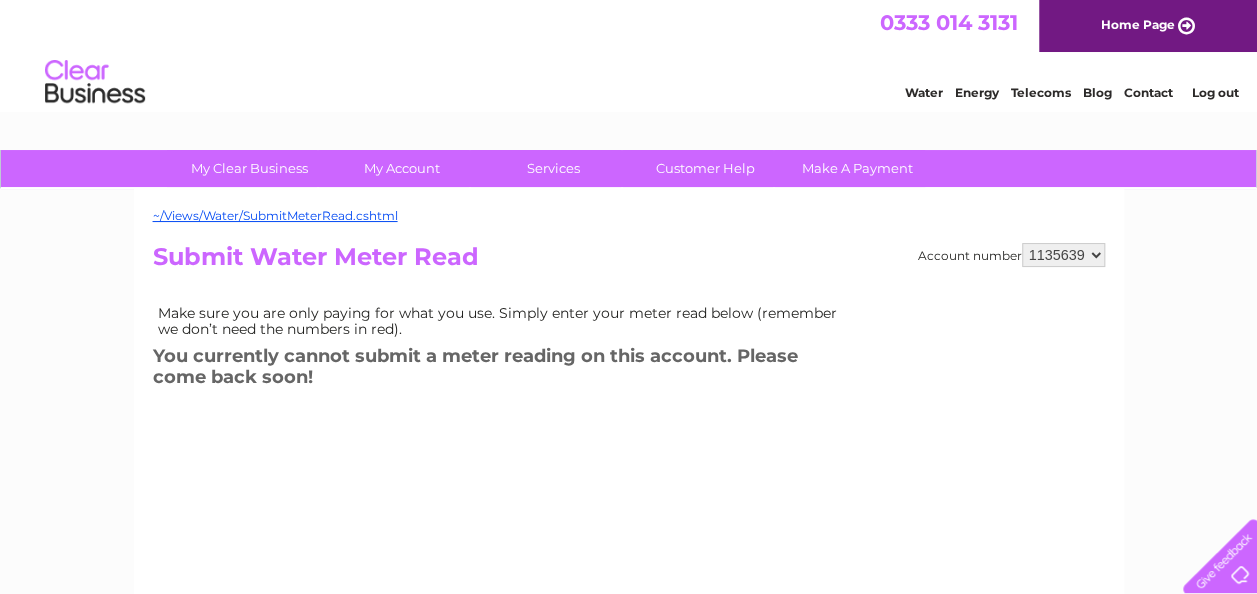 click on "934709
1135639
1148186" at bounding box center [1063, 255] 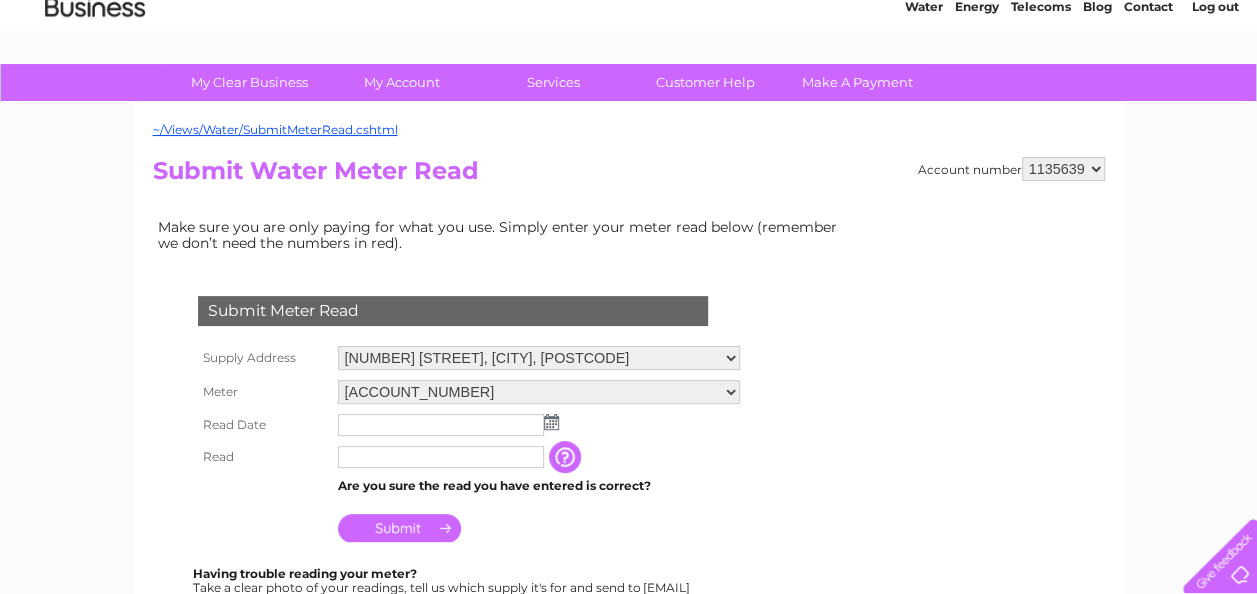 scroll, scrollTop: 200, scrollLeft: 0, axis: vertical 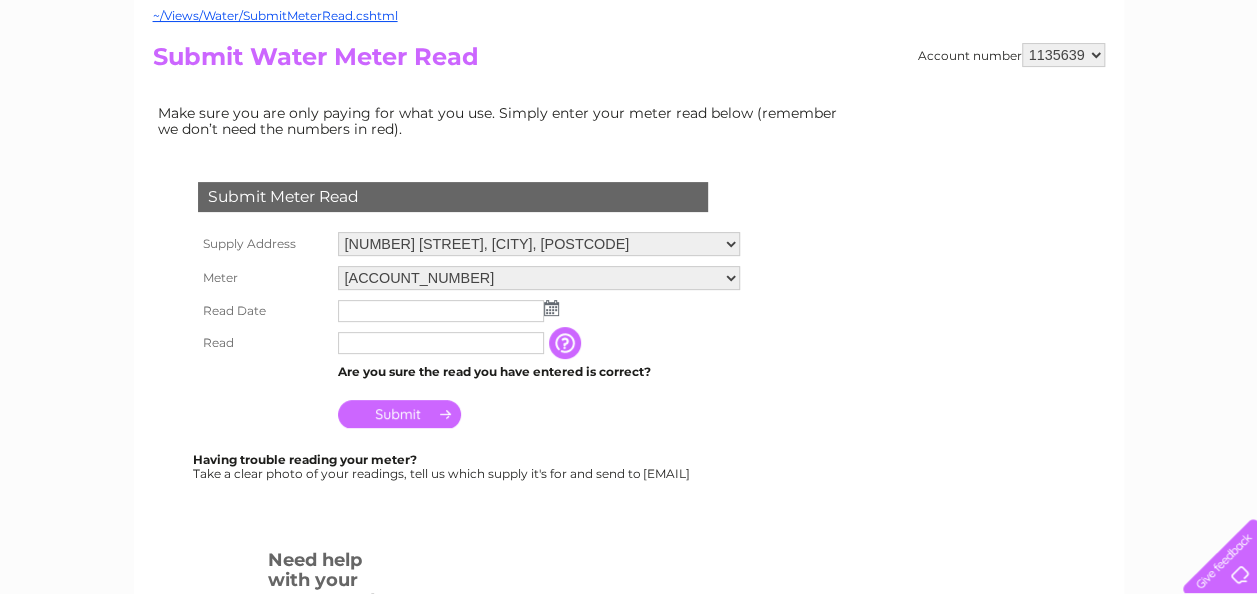 click at bounding box center [441, 311] 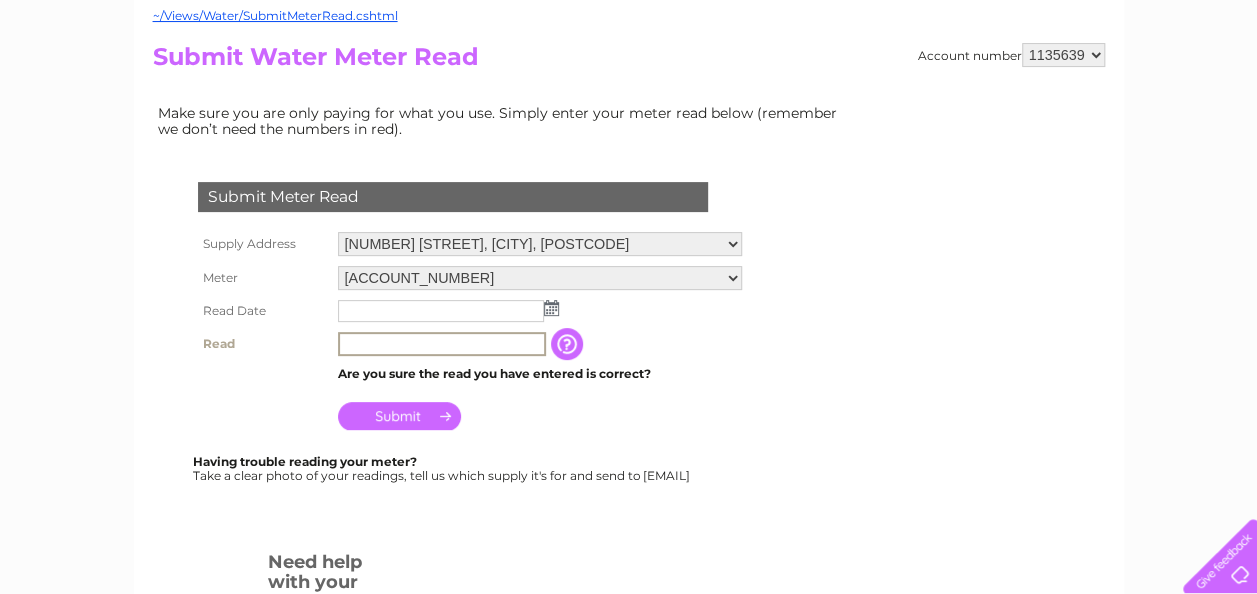 click at bounding box center (442, 344) 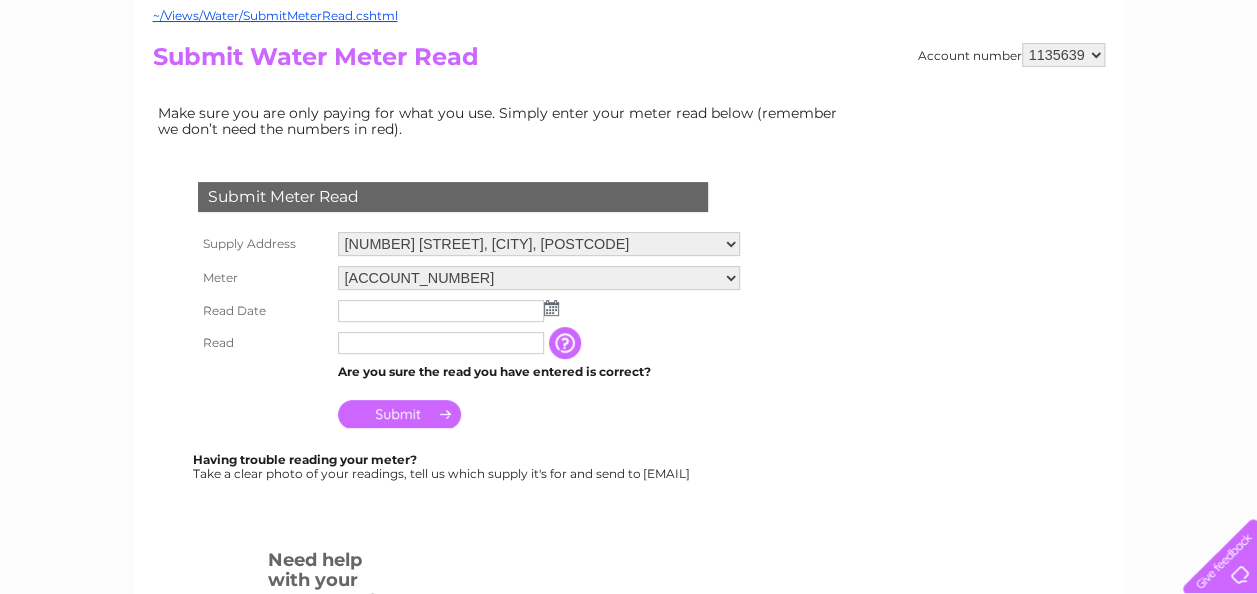 click at bounding box center (551, 308) 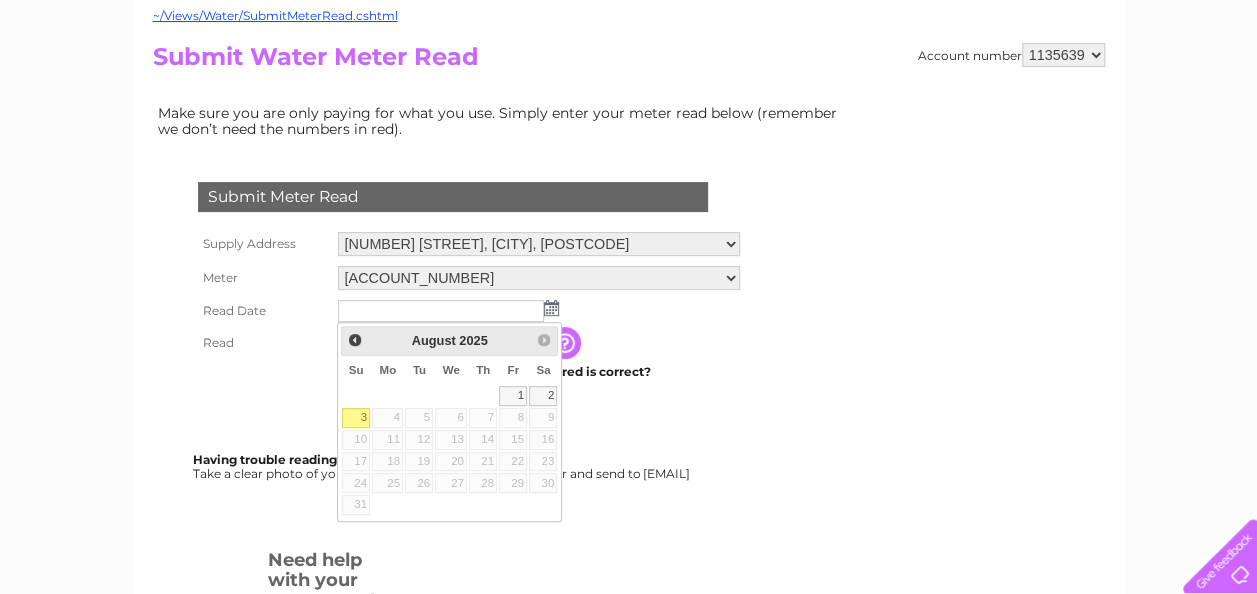 click on "3" at bounding box center (356, 418) 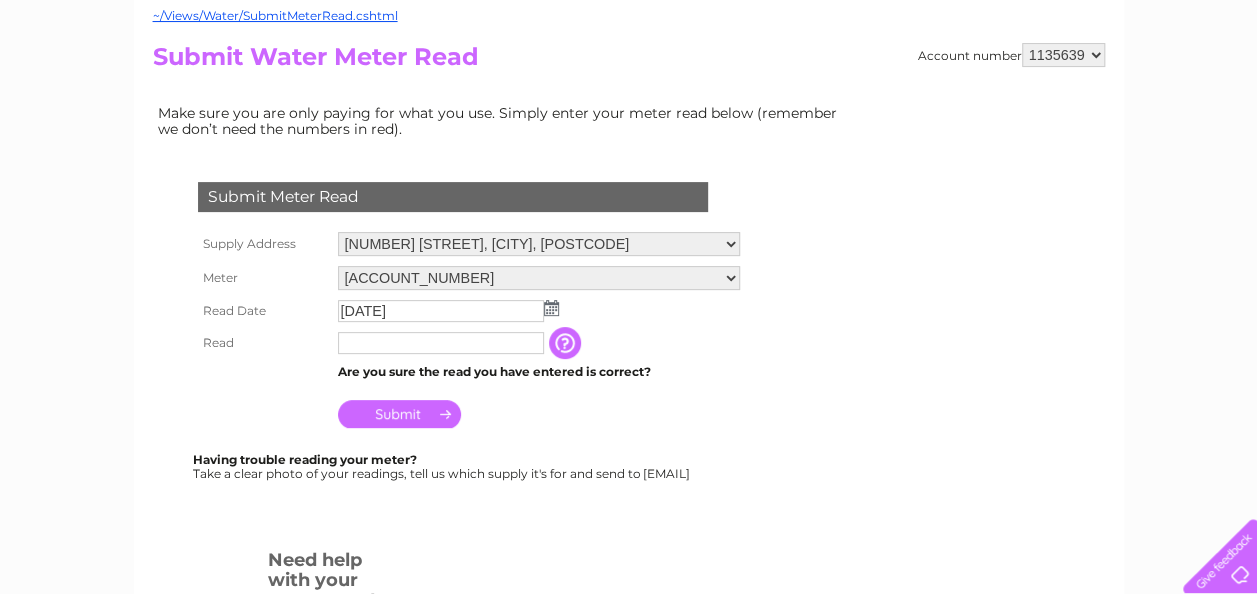 click at bounding box center (441, 343) 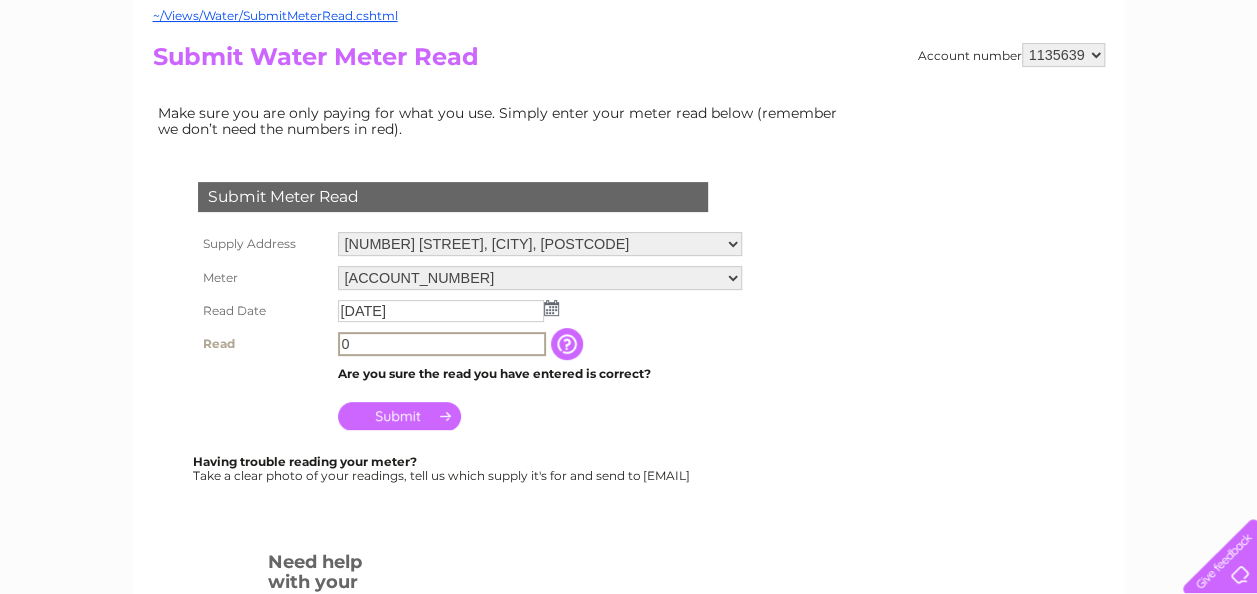 type on "0" 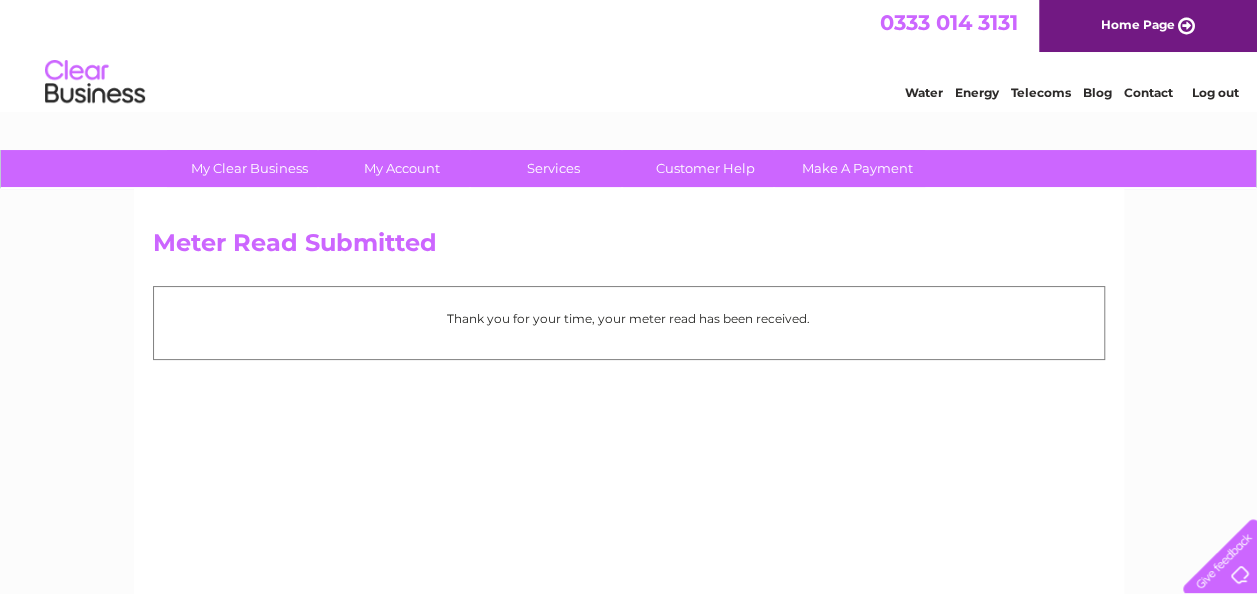 scroll, scrollTop: 0, scrollLeft: 0, axis: both 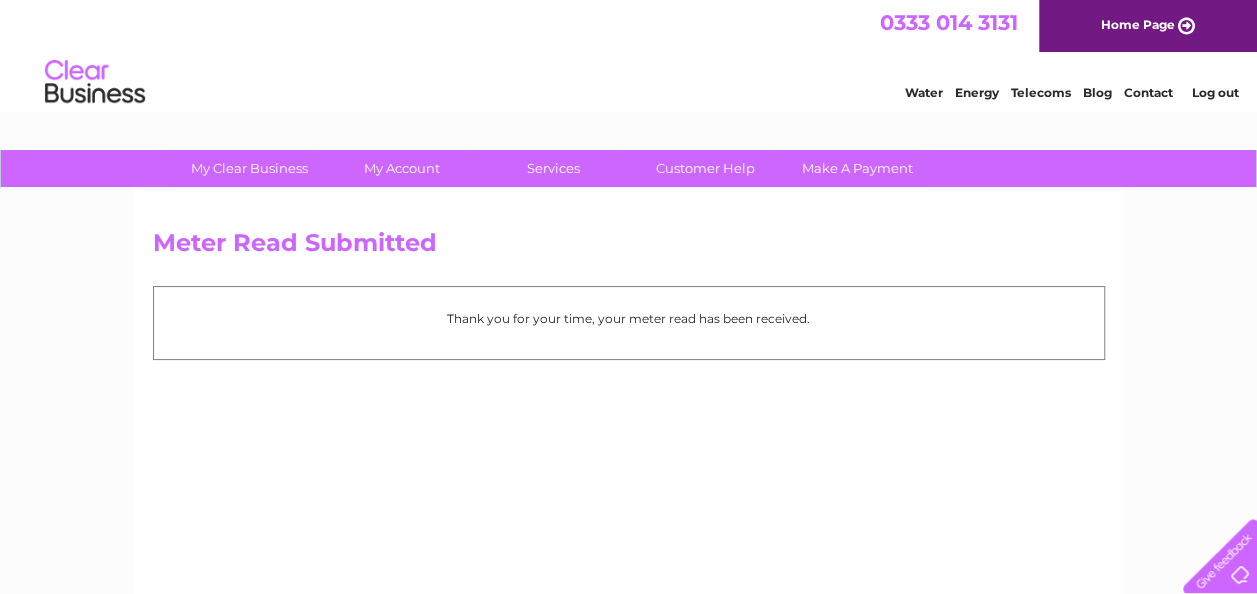 click on "Log out" at bounding box center (1214, 92) 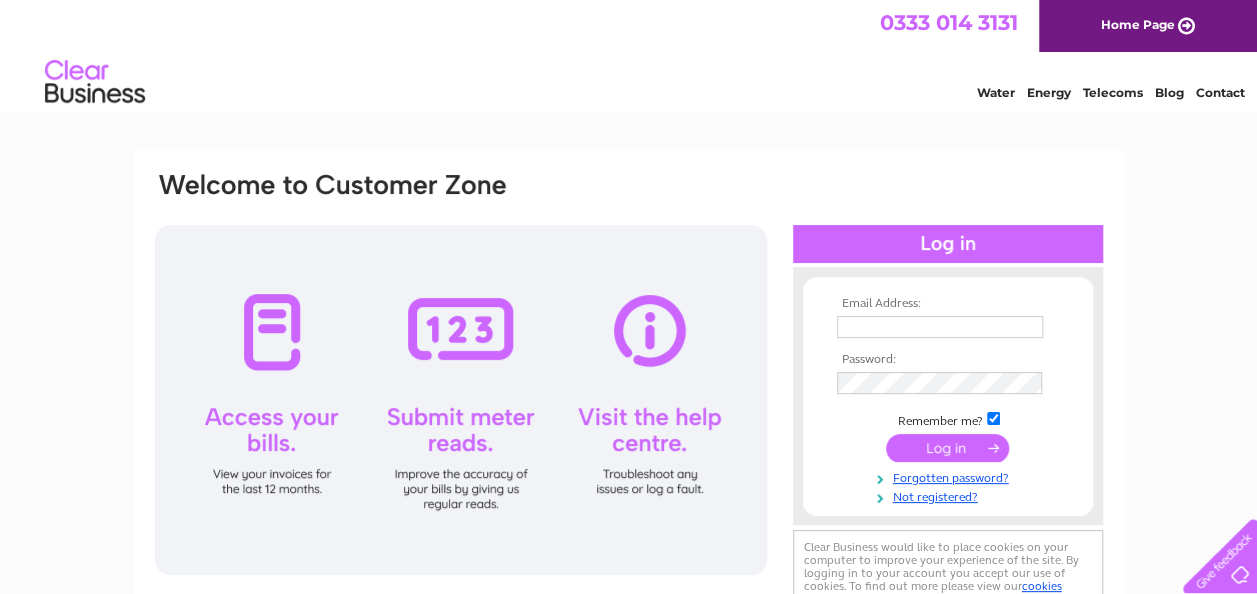 scroll, scrollTop: 0, scrollLeft: 0, axis: both 